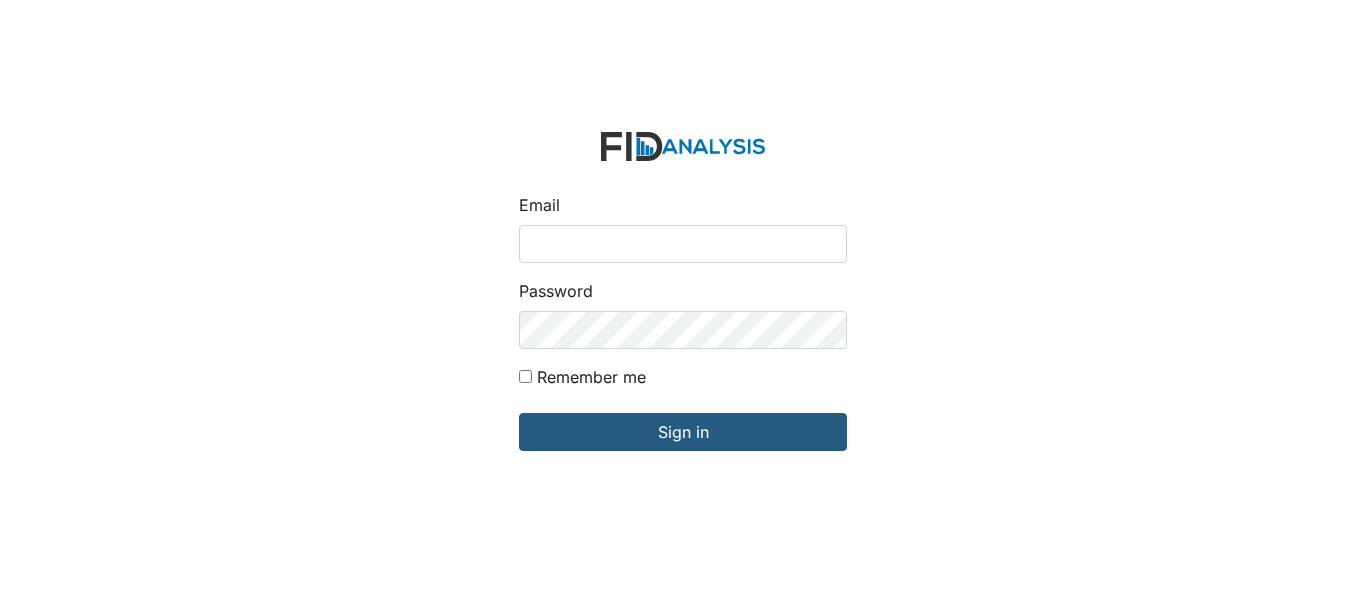type on "[EMAIL_ADDRESS][DOMAIN_NAME]" 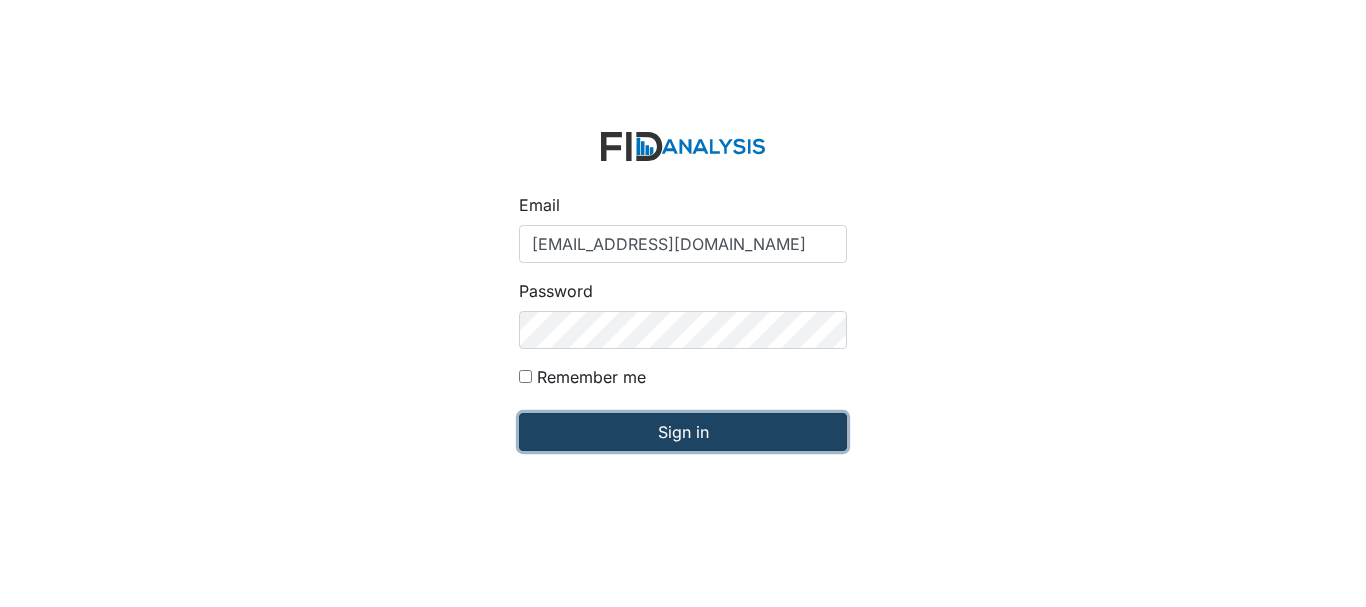 scroll, scrollTop: 0, scrollLeft: 0, axis: both 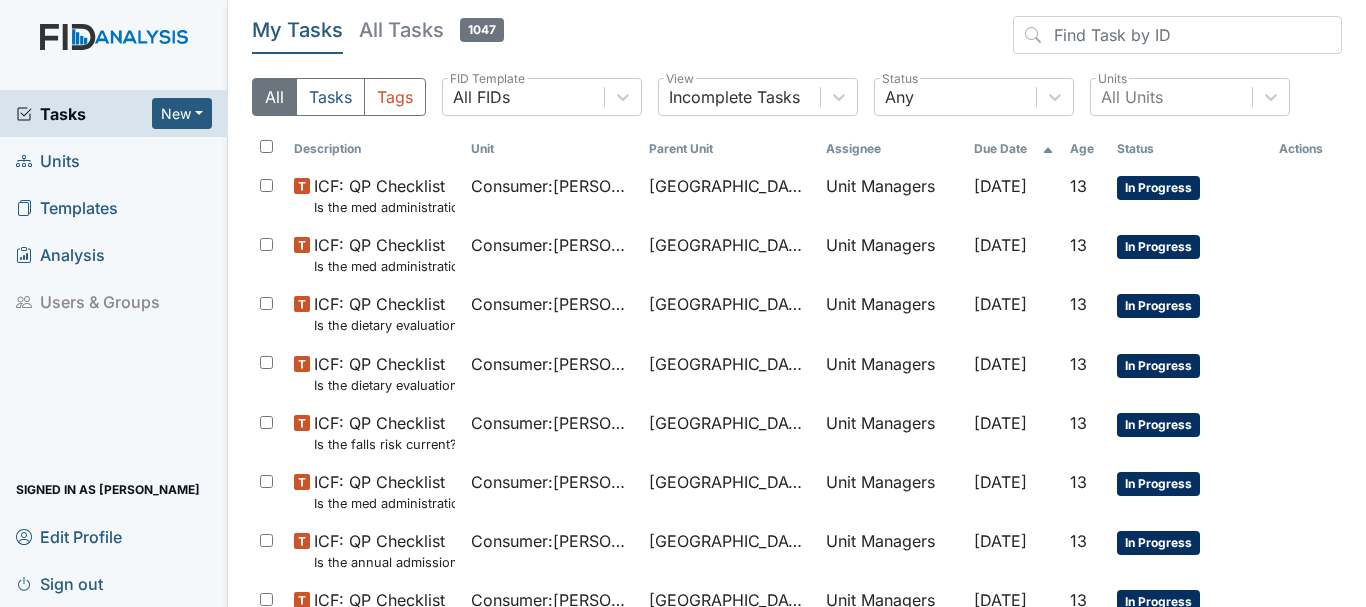 click on "Units" at bounding box center (114, 160) 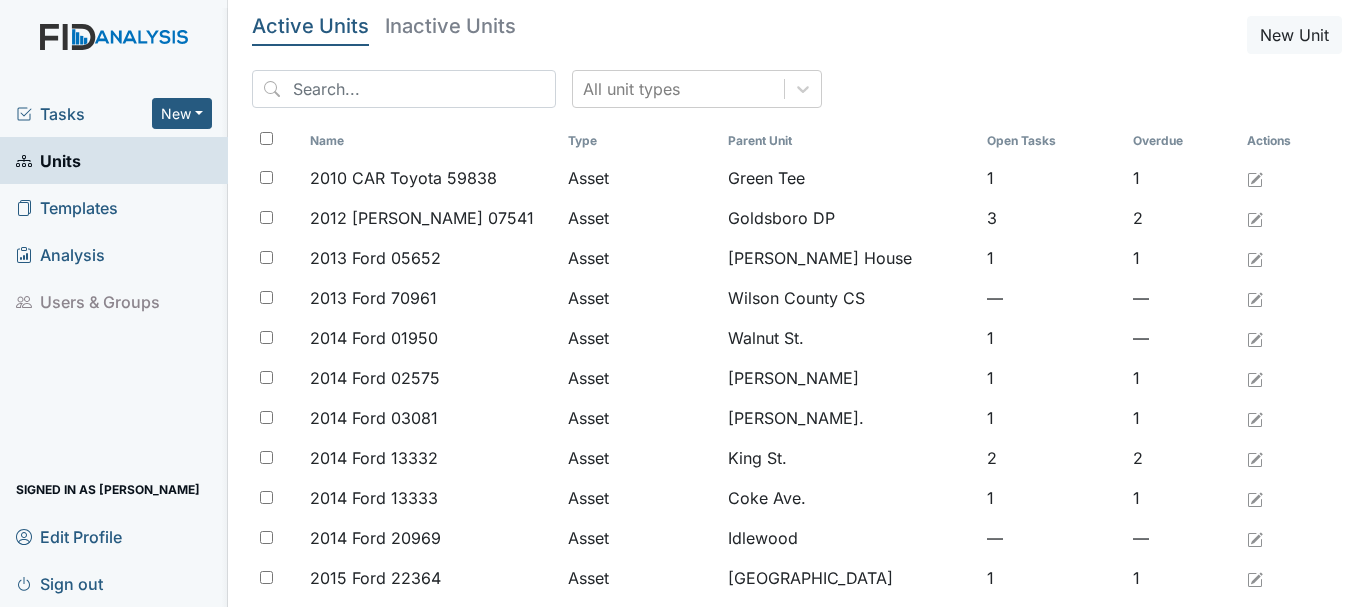 scroll, scrollTop: 0, scrollLeft: 0, axis: both 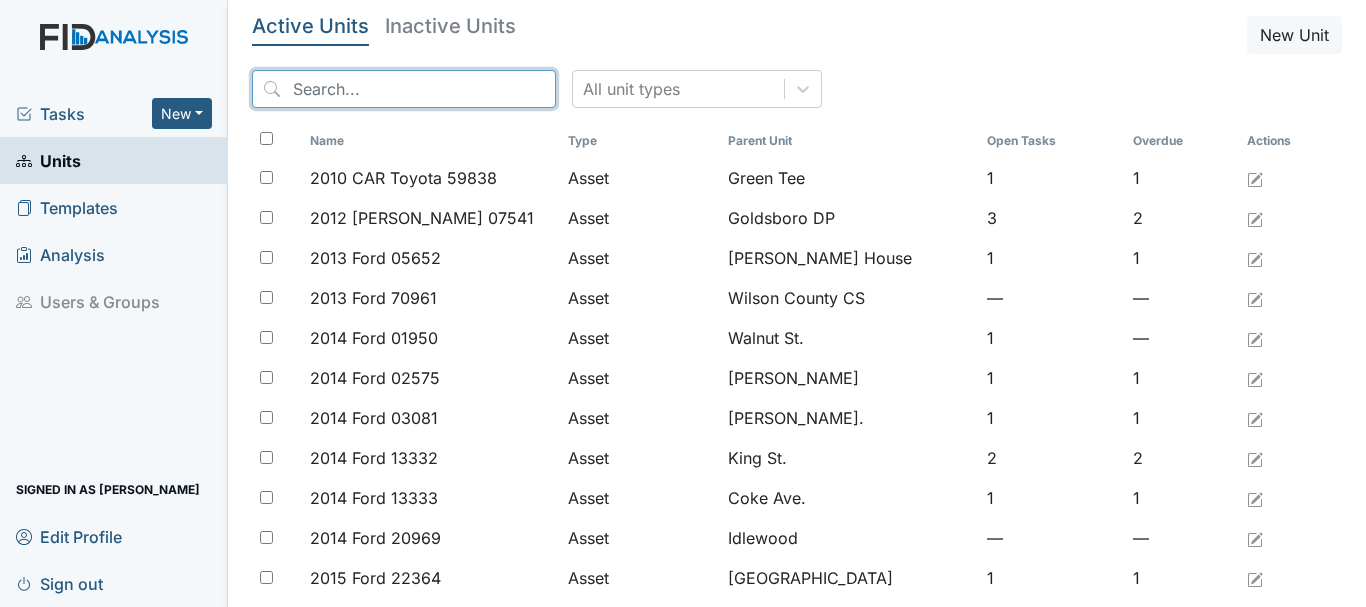 click at bounding box center [404, 89] 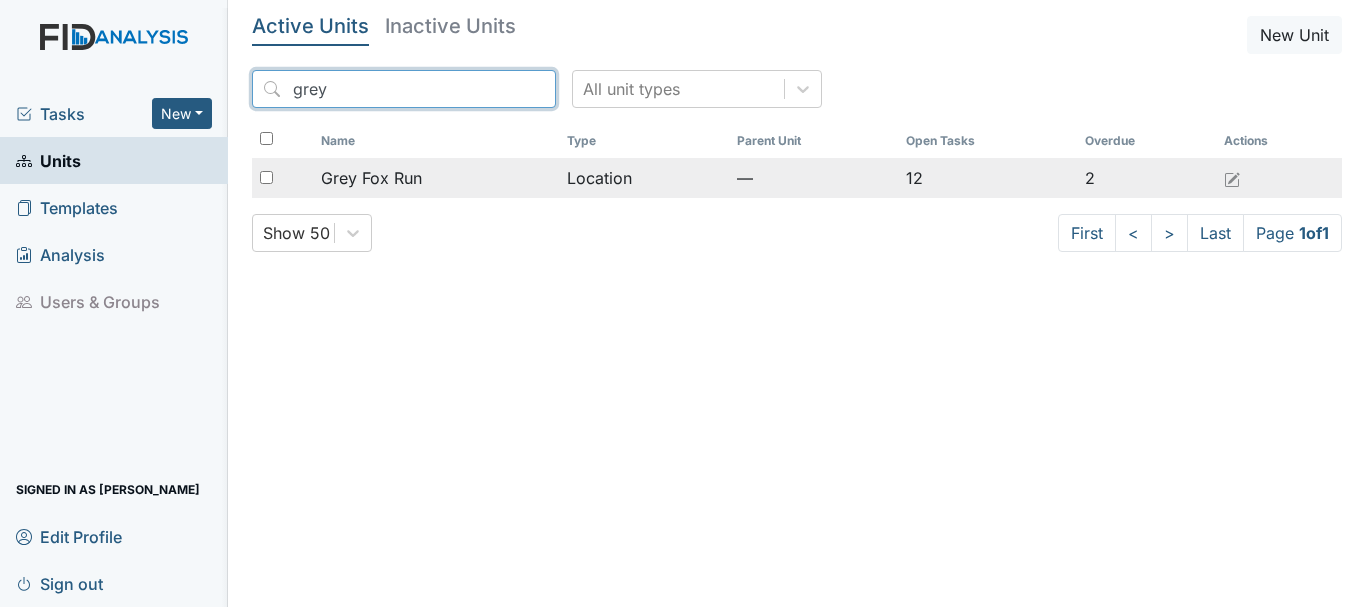 type on "grey" 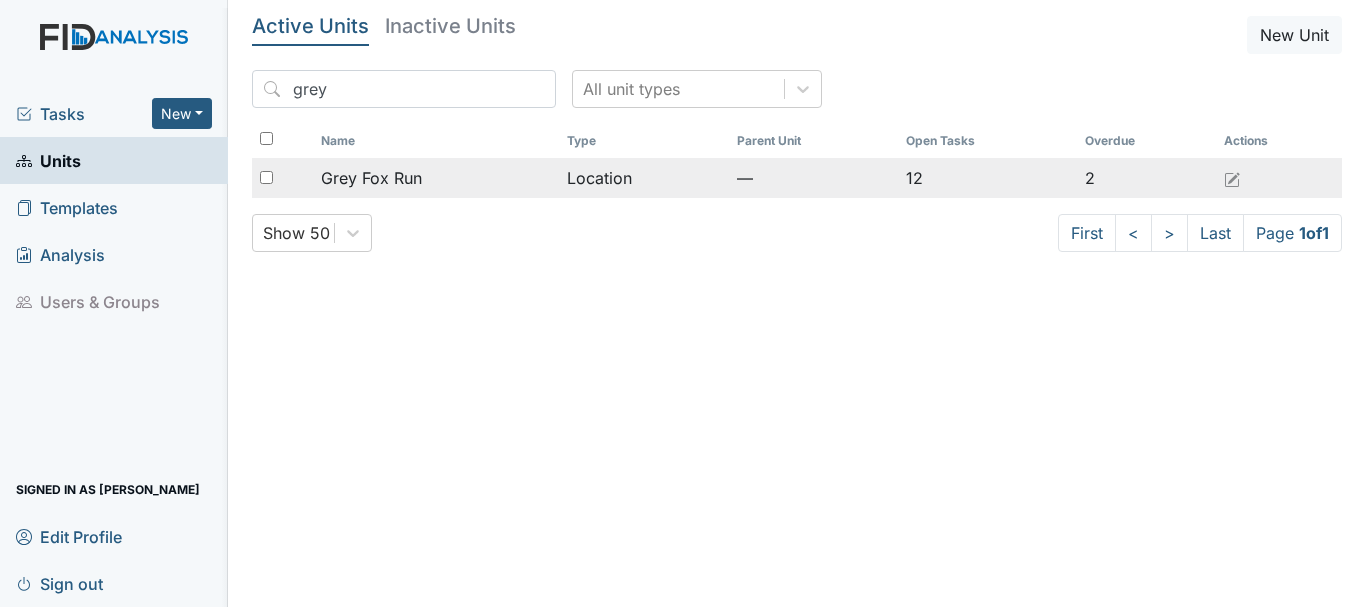 click on "Grey Fox Run" at bounding box center (371, 178) 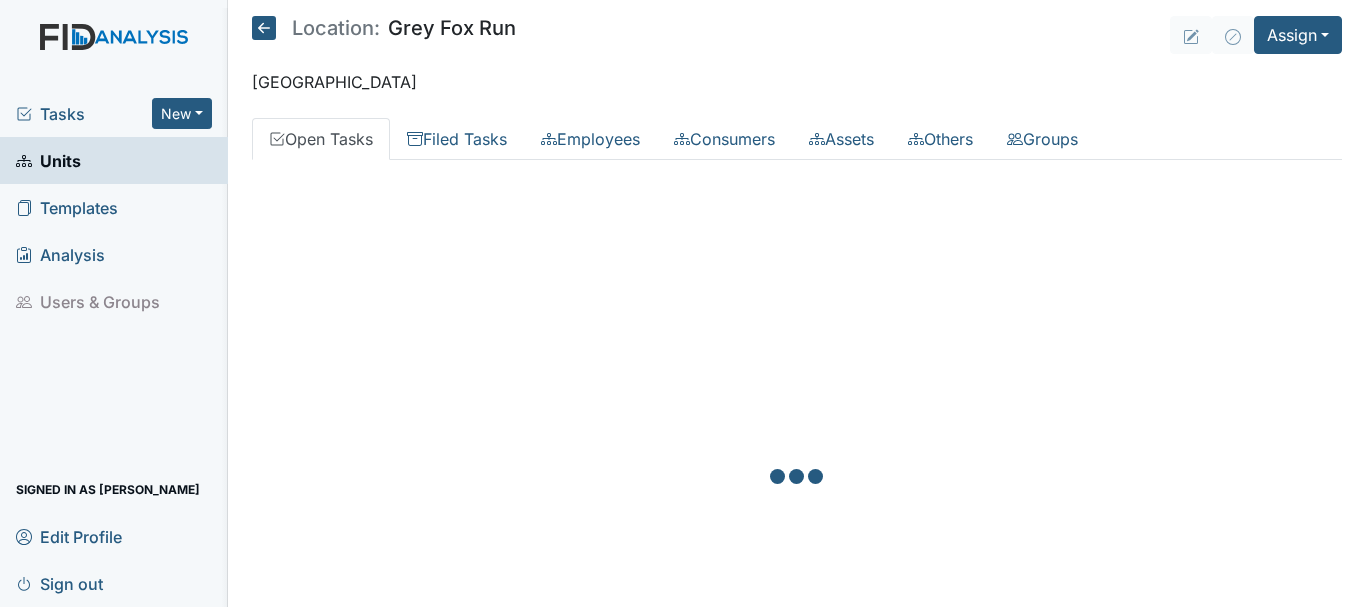 scroll, scrollTop: 0, scrollLeft: 0, axis: both 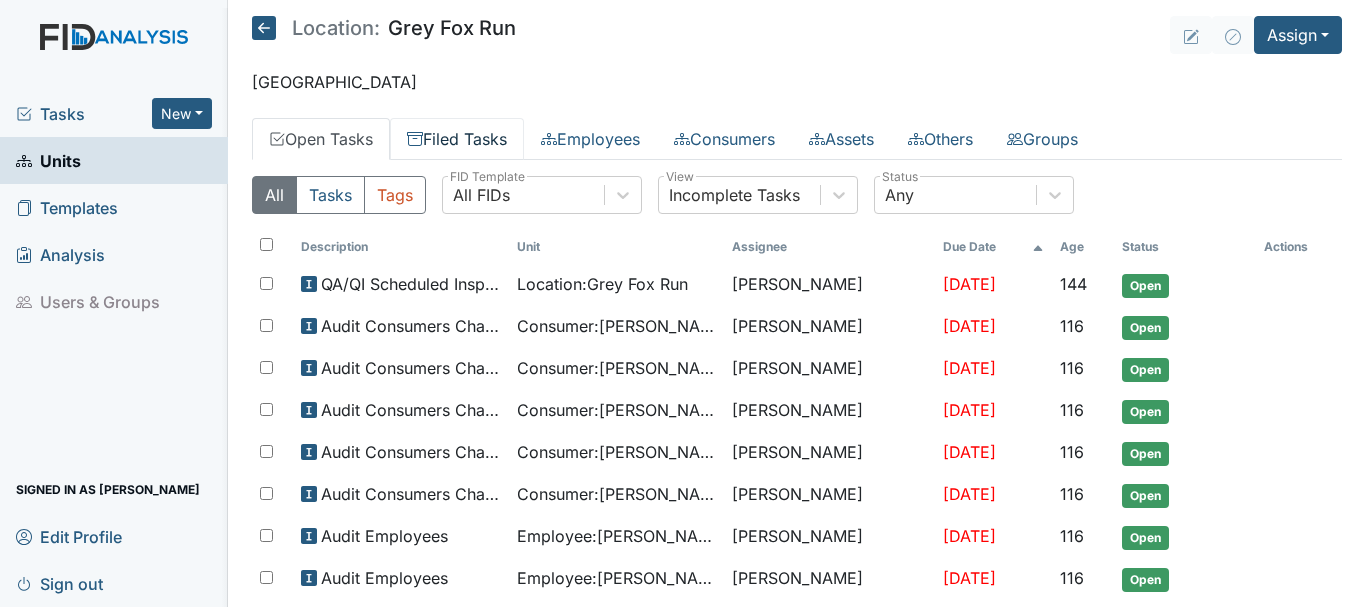 click on "Filed Tasks" at bounding box center [457, 139] 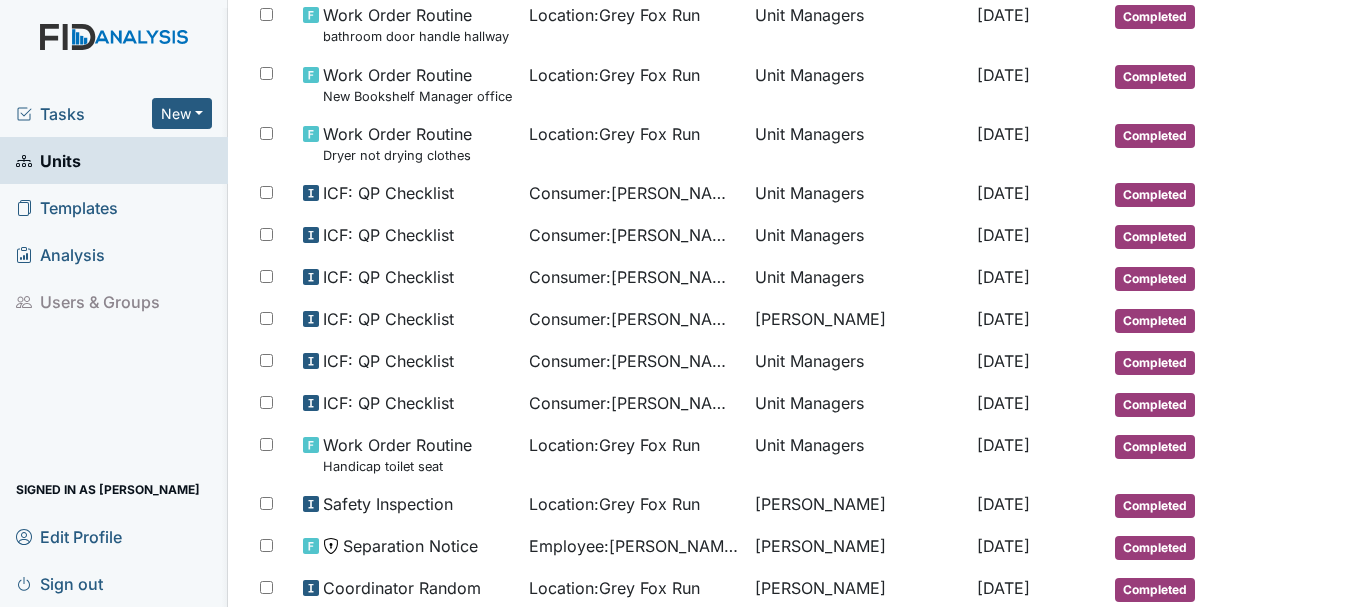 scroll, scrollTop: 480, scrollLeft: 0, axis: vertical 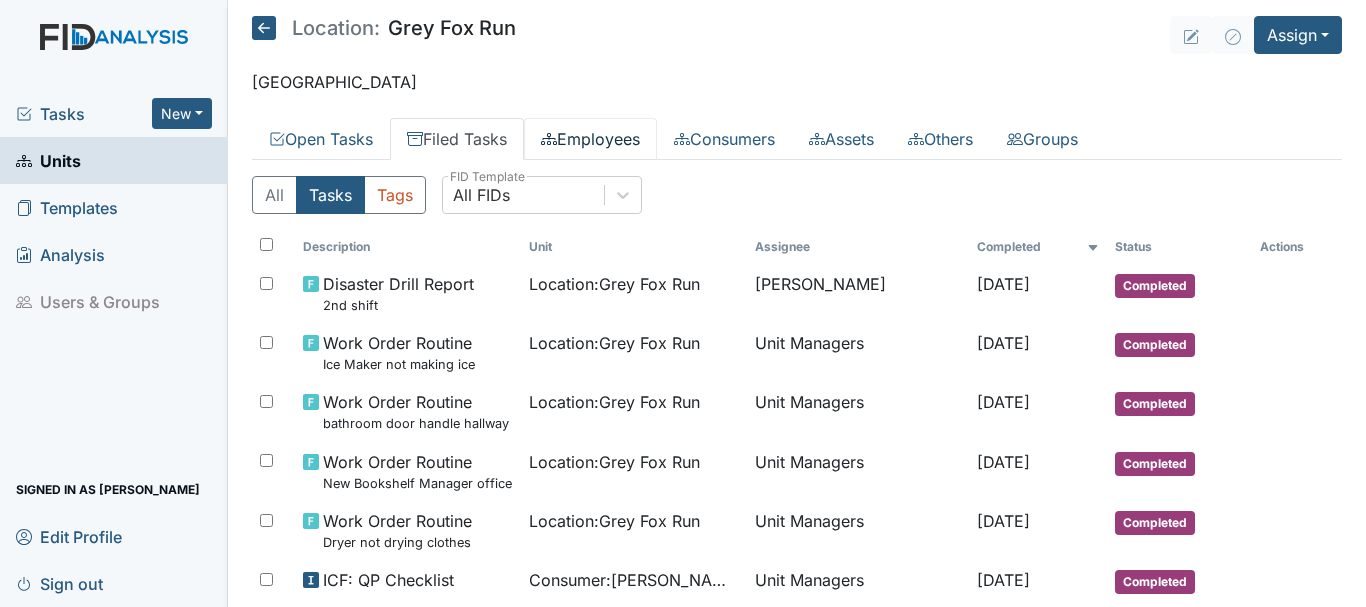 click on "Employees" at bounding box center [590, 139] 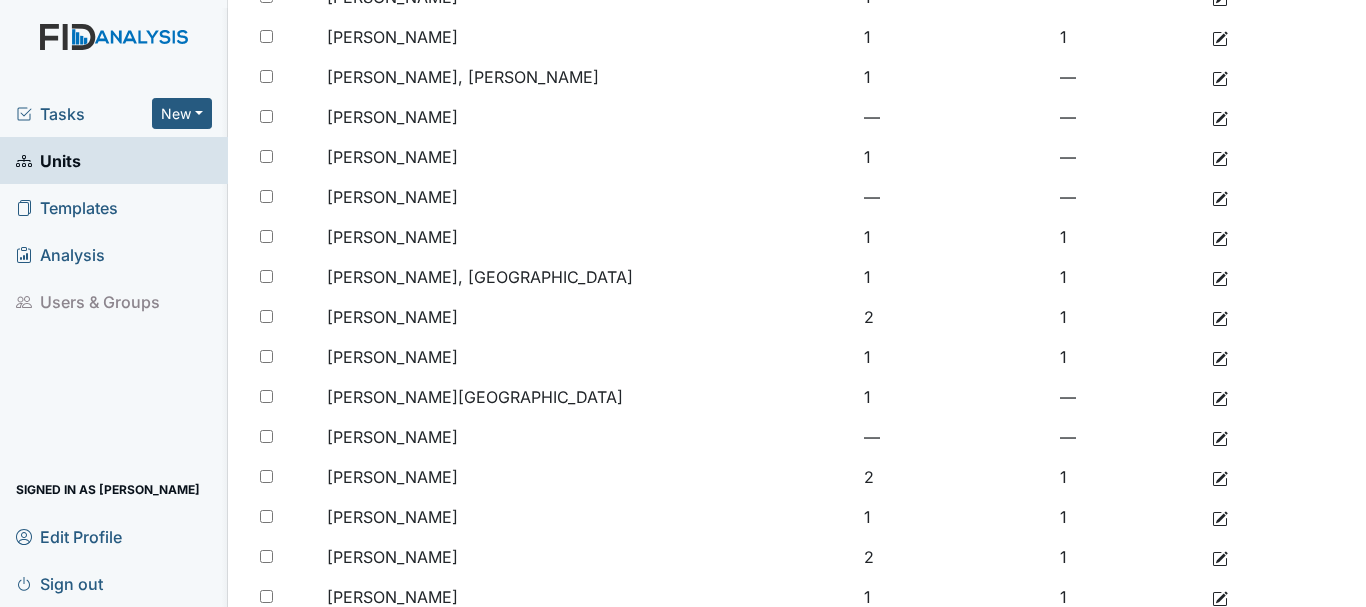 scroll, scrollTop: 458, scrollLeft: 0, axis: vertical 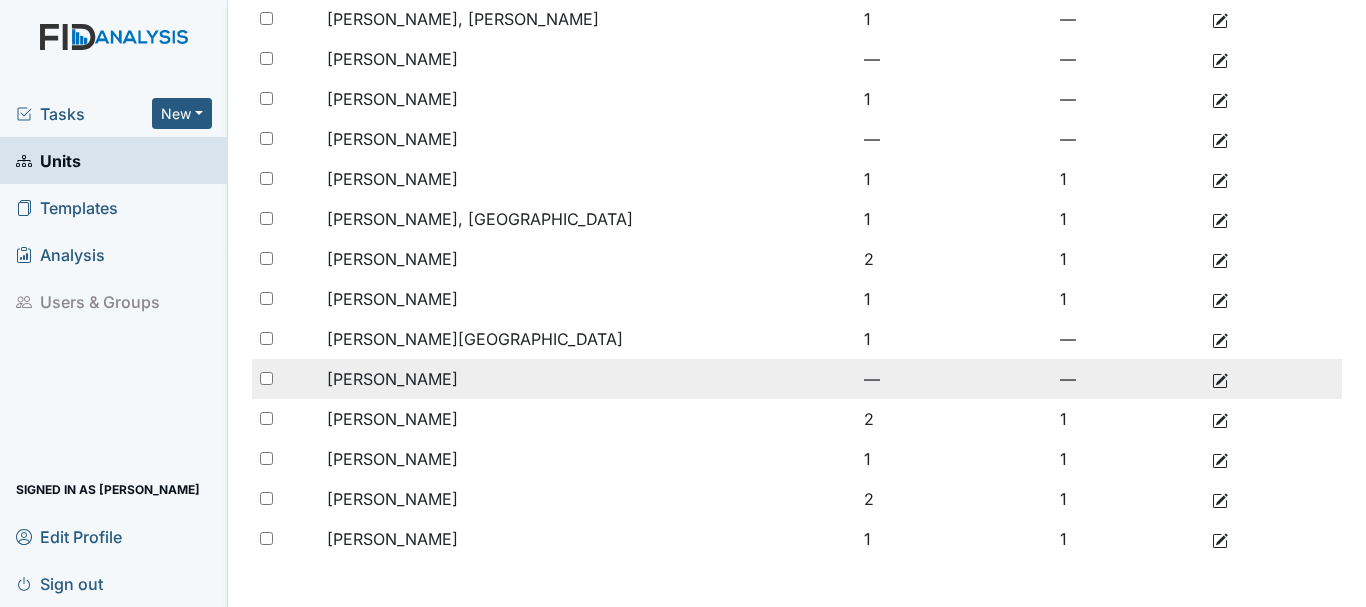 click on "Nitke, Beth" at bounding box center [392, 379] 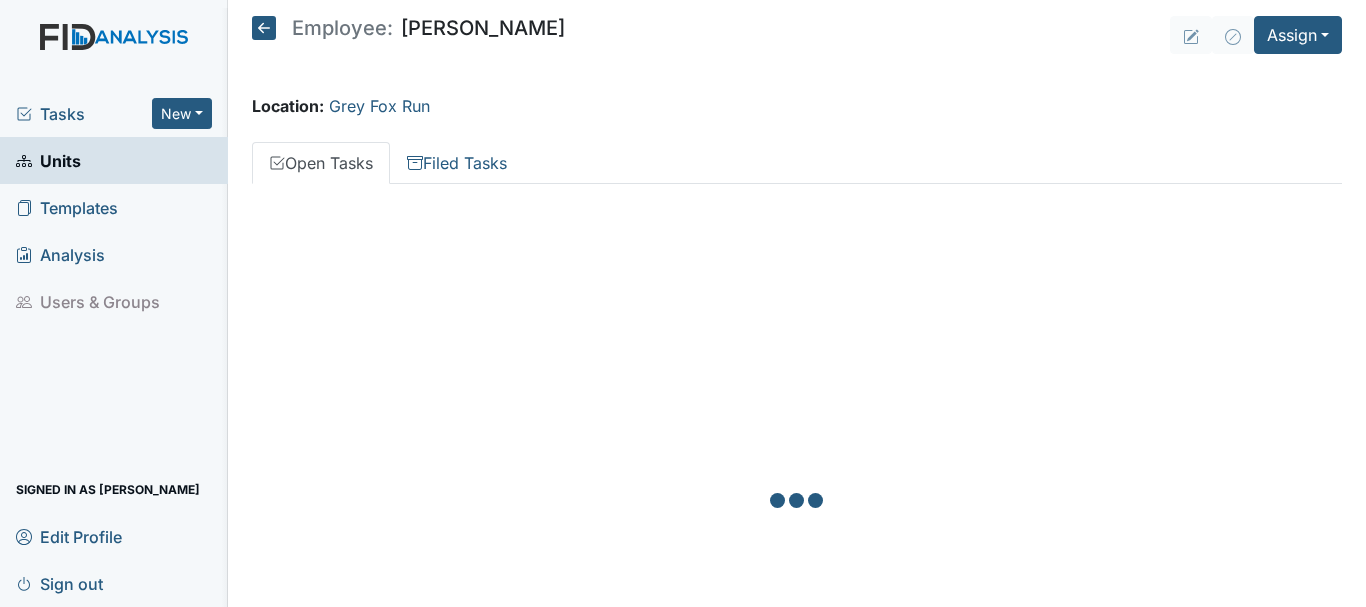 scroll, scrollTop: 0, scrollLeft: 0, axis: both 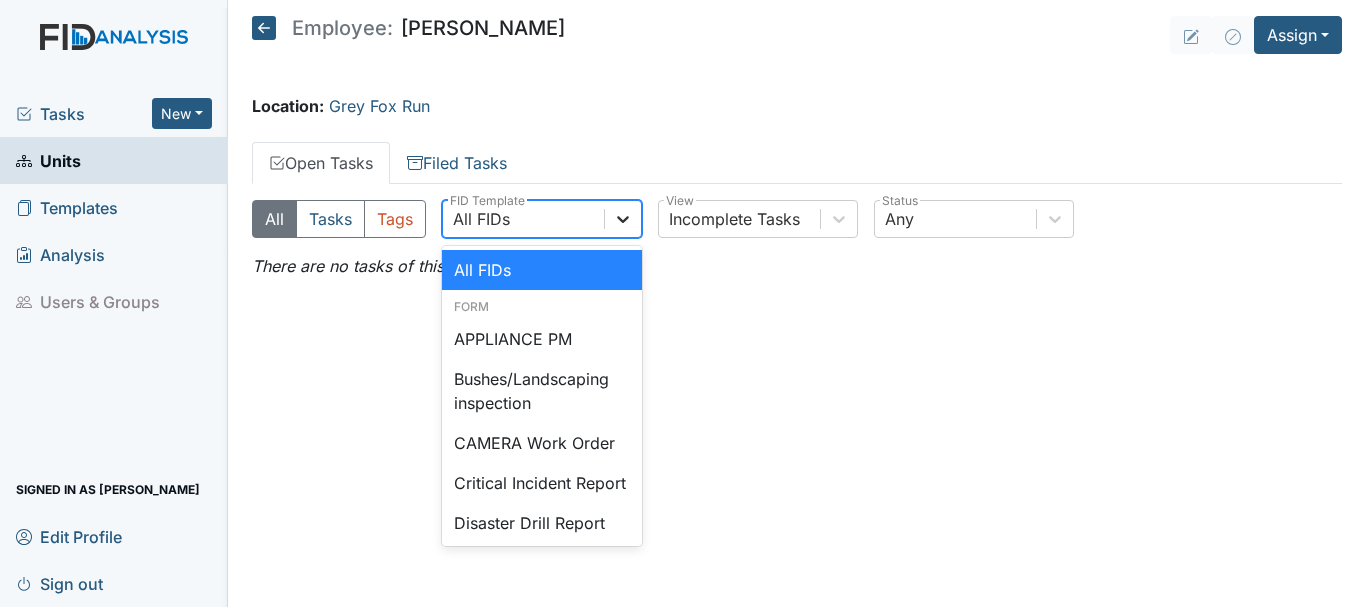 click 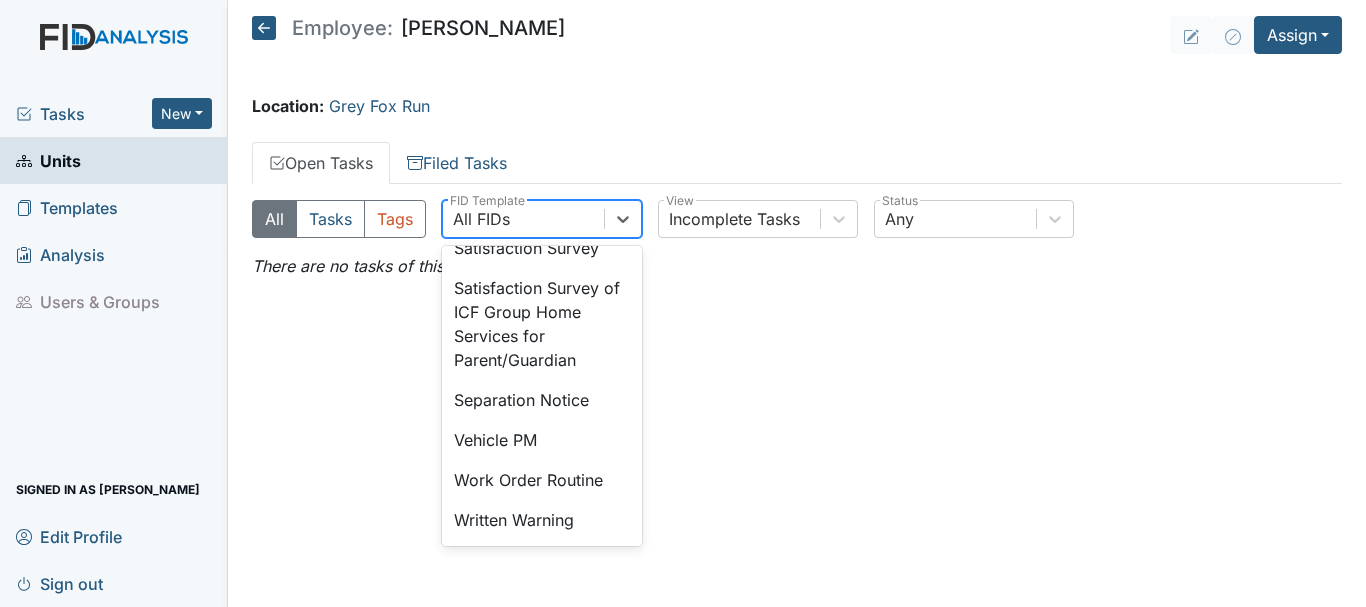 scroll, scrollTop: 827, scrollLeft: 0, axis: vertical 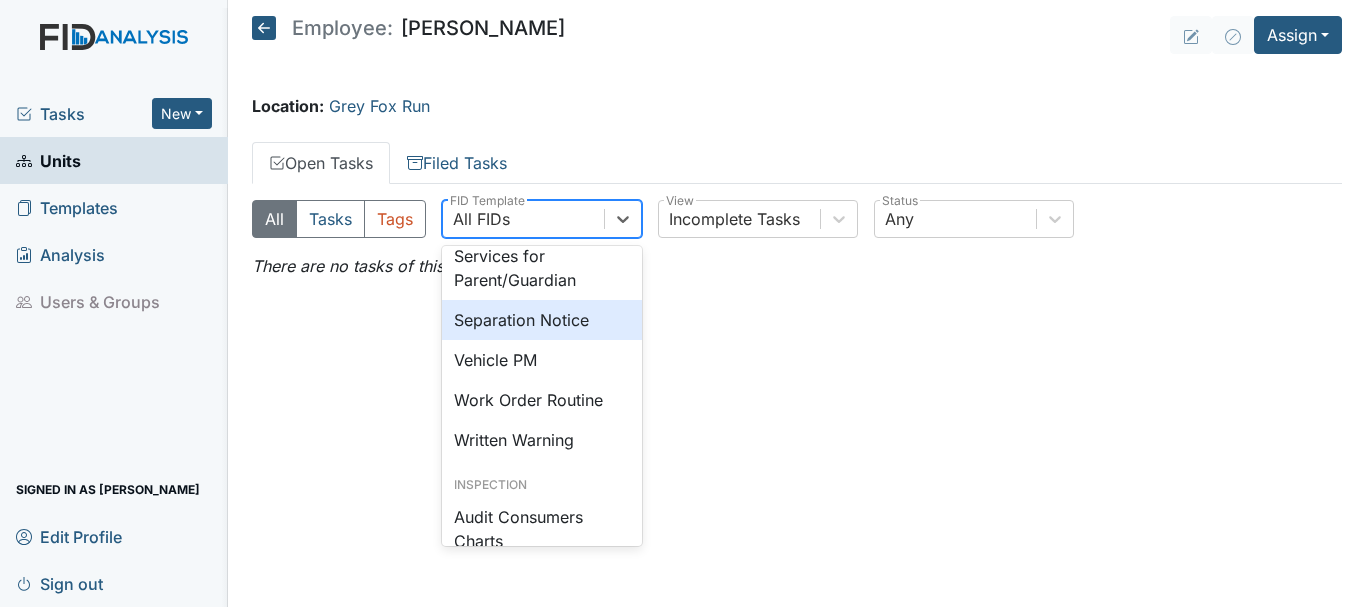 click on "Separation Notice" at bounding box center [542, 320] 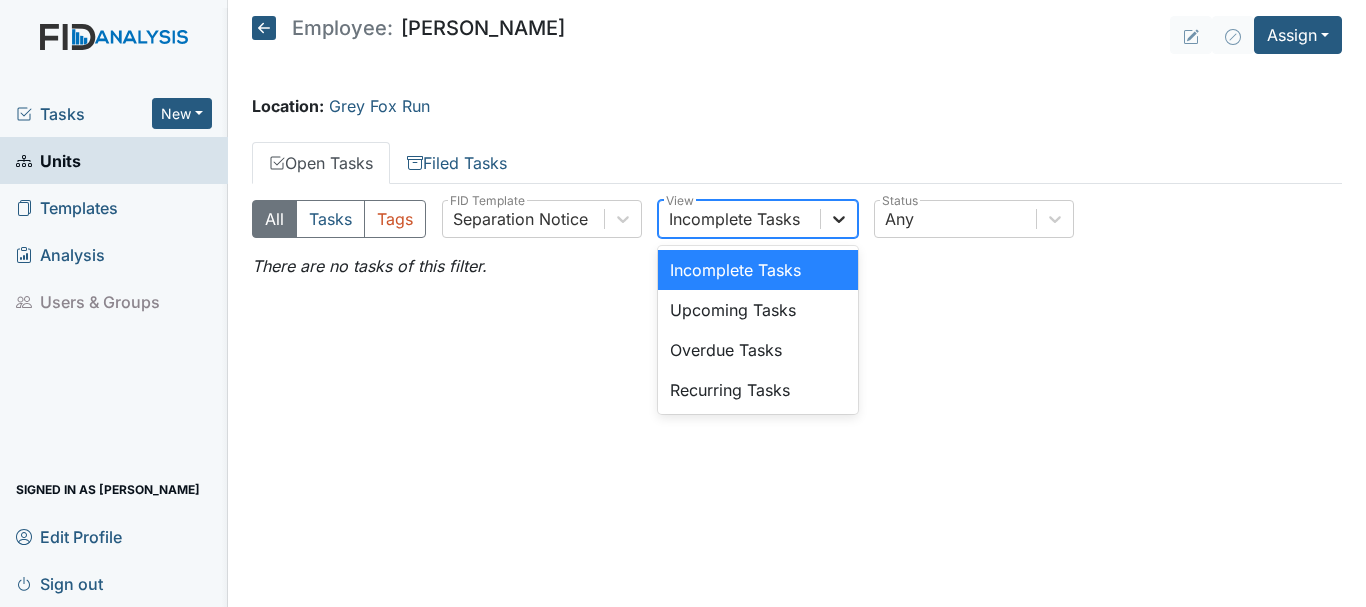 click 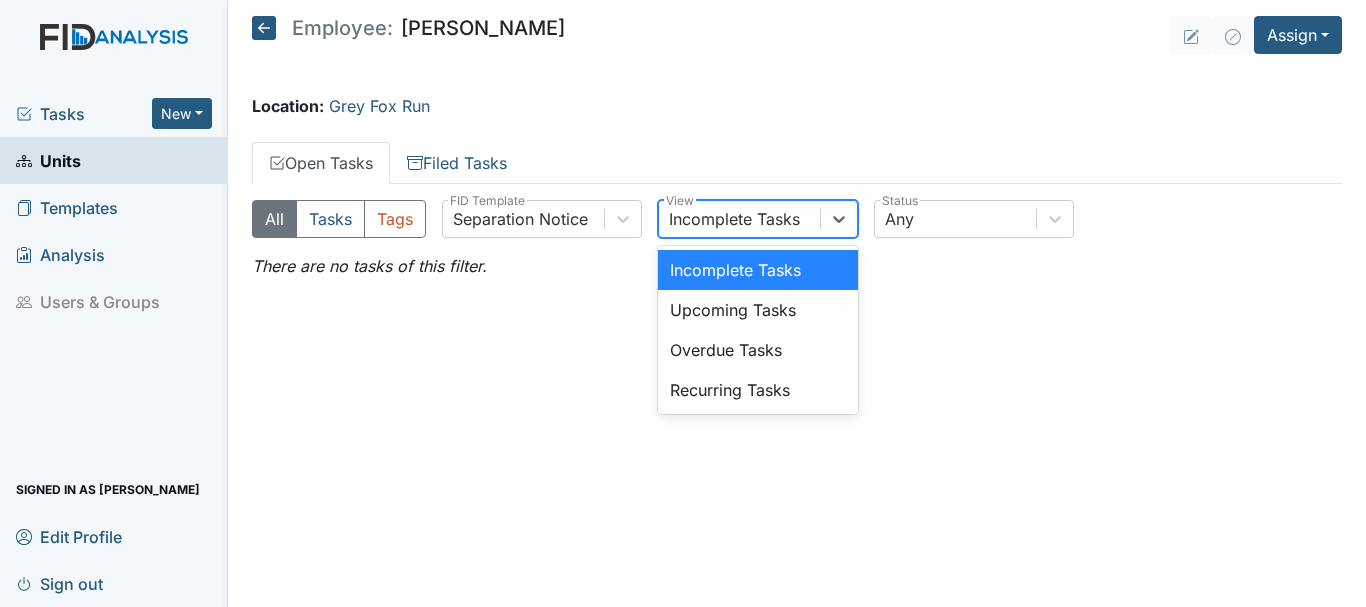 click on "Incomplete Tasks" at bounding box center (758, 270) 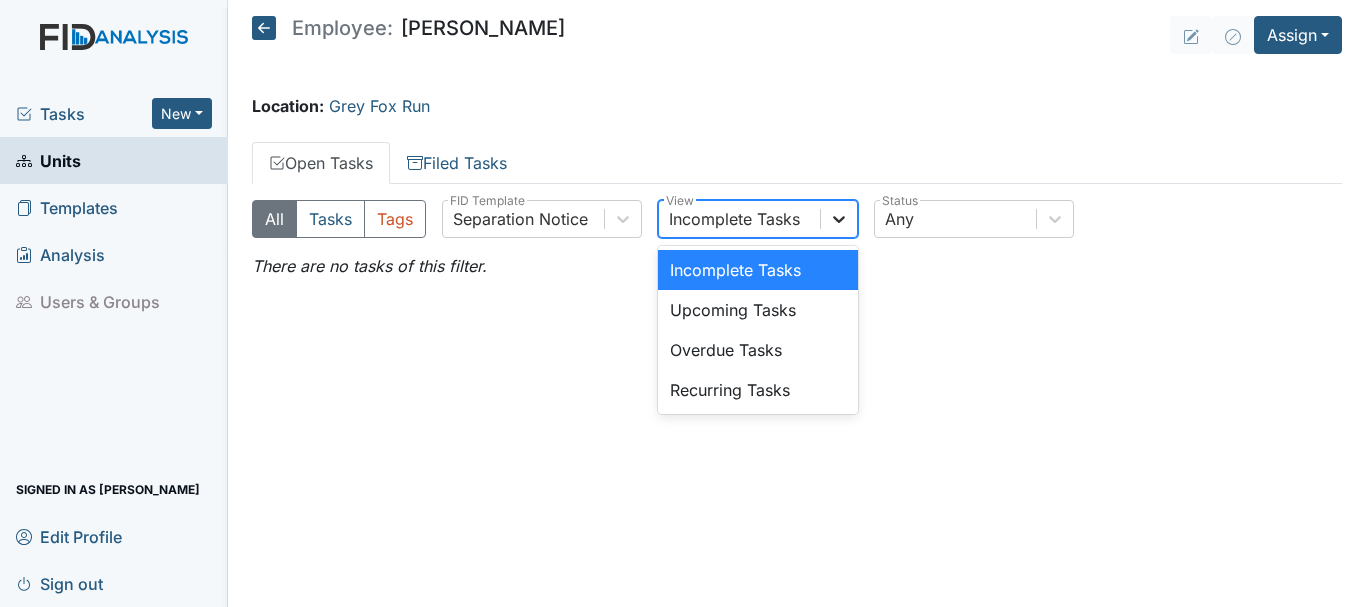 click 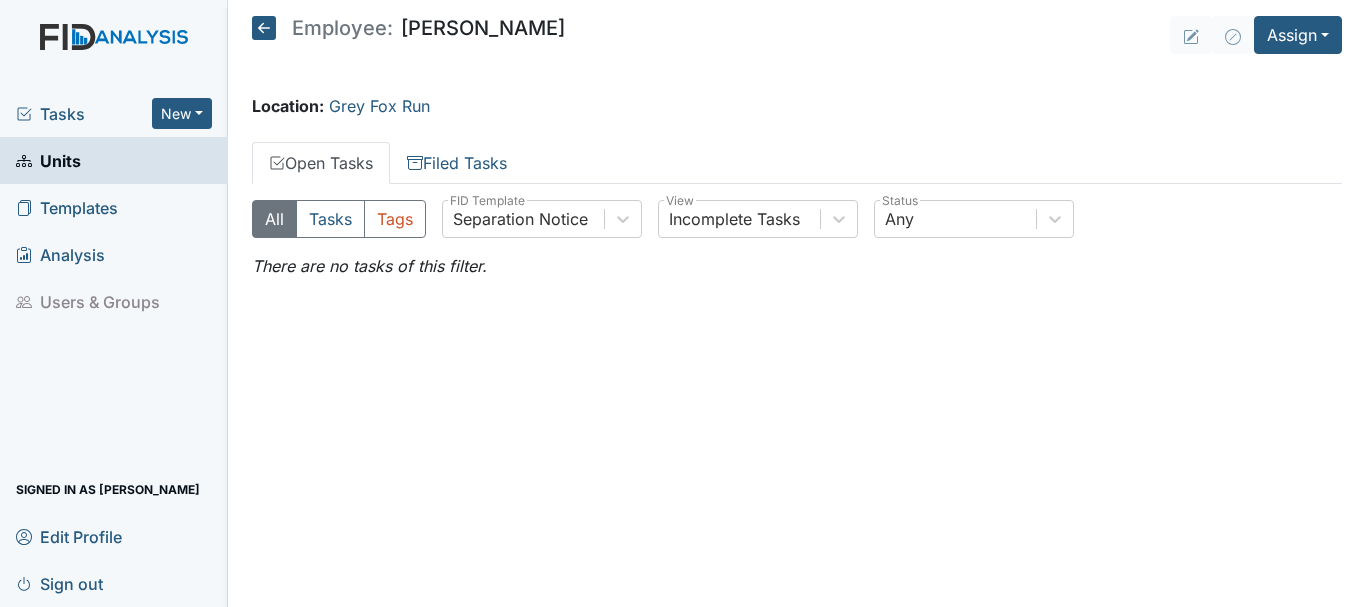 click on "Employee:
Beth Nitke
Assign
Assign Form
Assign Inspection
Assign Document
Assign Bundle
Location:
Grey Fox Run
Open Tasks
Filed Tasks
All   Tasks   Tags   Separation Notice FID Template Incomplete Tasks View Any Status There are no tasks of this filter.
All   Tasks   Tags   All FIDs FID Template There are no tasks of this filter.
Facility Maintenance
Zach Smith
James Bryant
George Walton
QPII
Tonya Battle
Unit Managers
Kim McIntyre
Tonya Battle
Felicia Stone
Marsha Davis
Gaetano Cappiello
Deactivate Unit
×
Are you sure you want to deactivate this unit? Any open tasks or tags tied to this unit will be deleted.
Deactivate
Edit Profile
×
Your profile has been updated.
First name
Chiquita
Last name" at bounding box center [797, 303] 